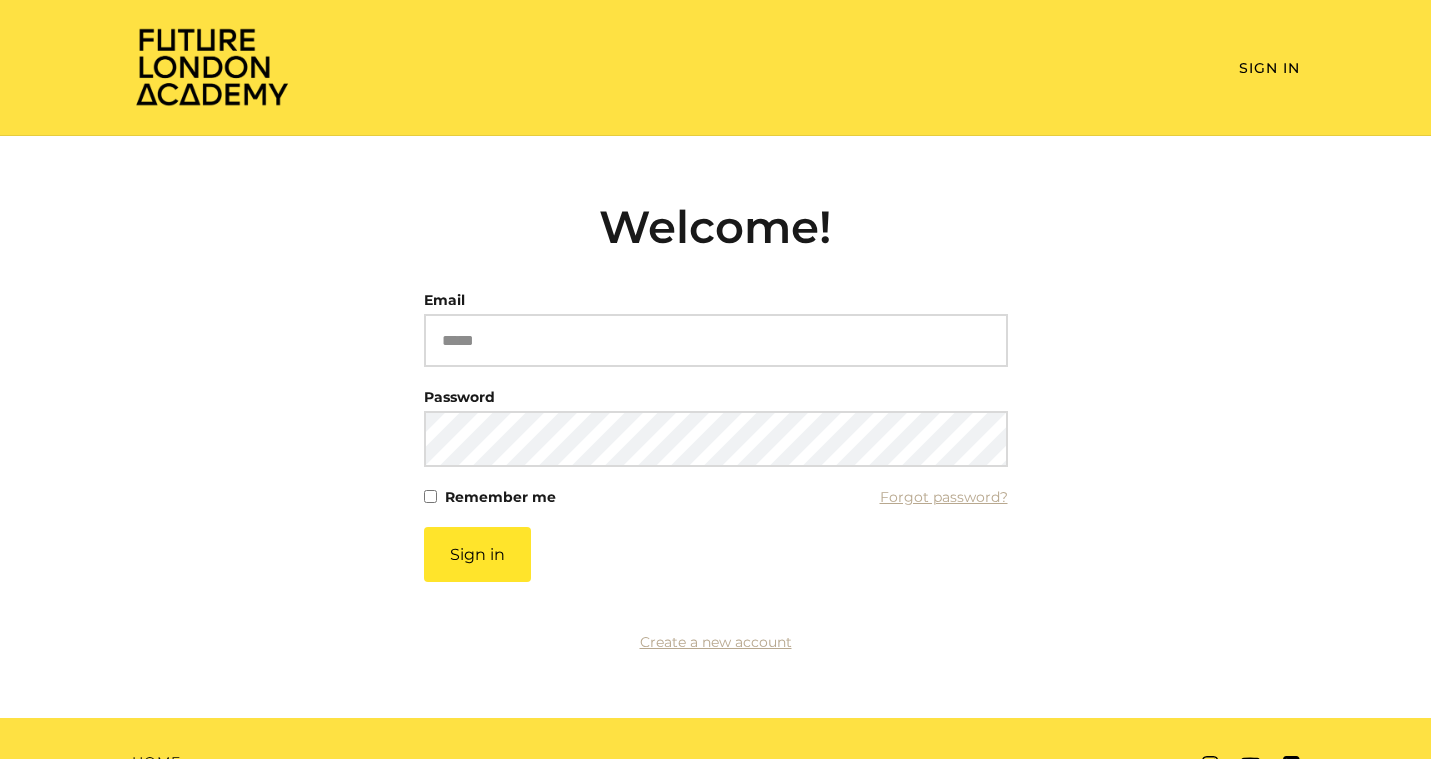 scroll, scrollTop: 0, scrollLeft: 0, axis: both 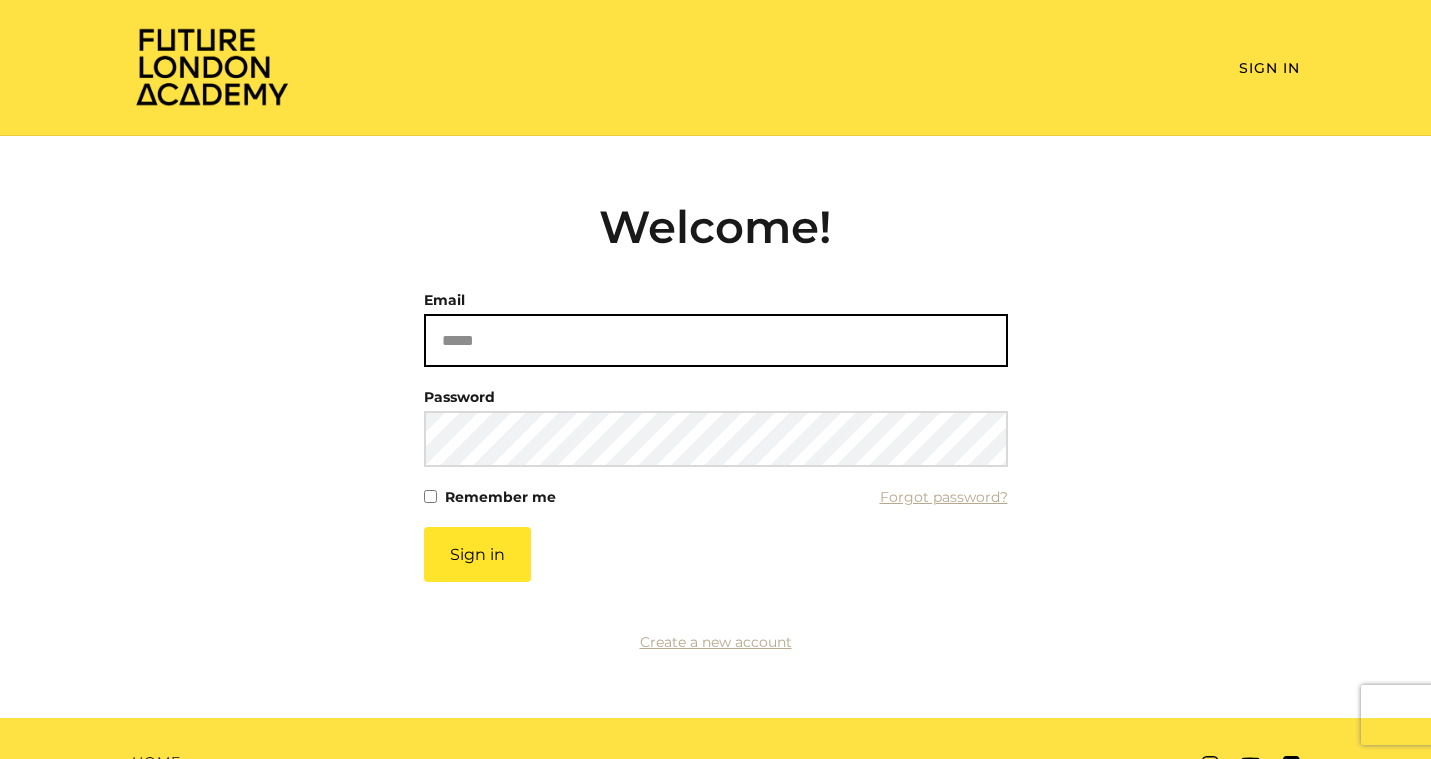 click on "Email" at bounding box center [716, 340] 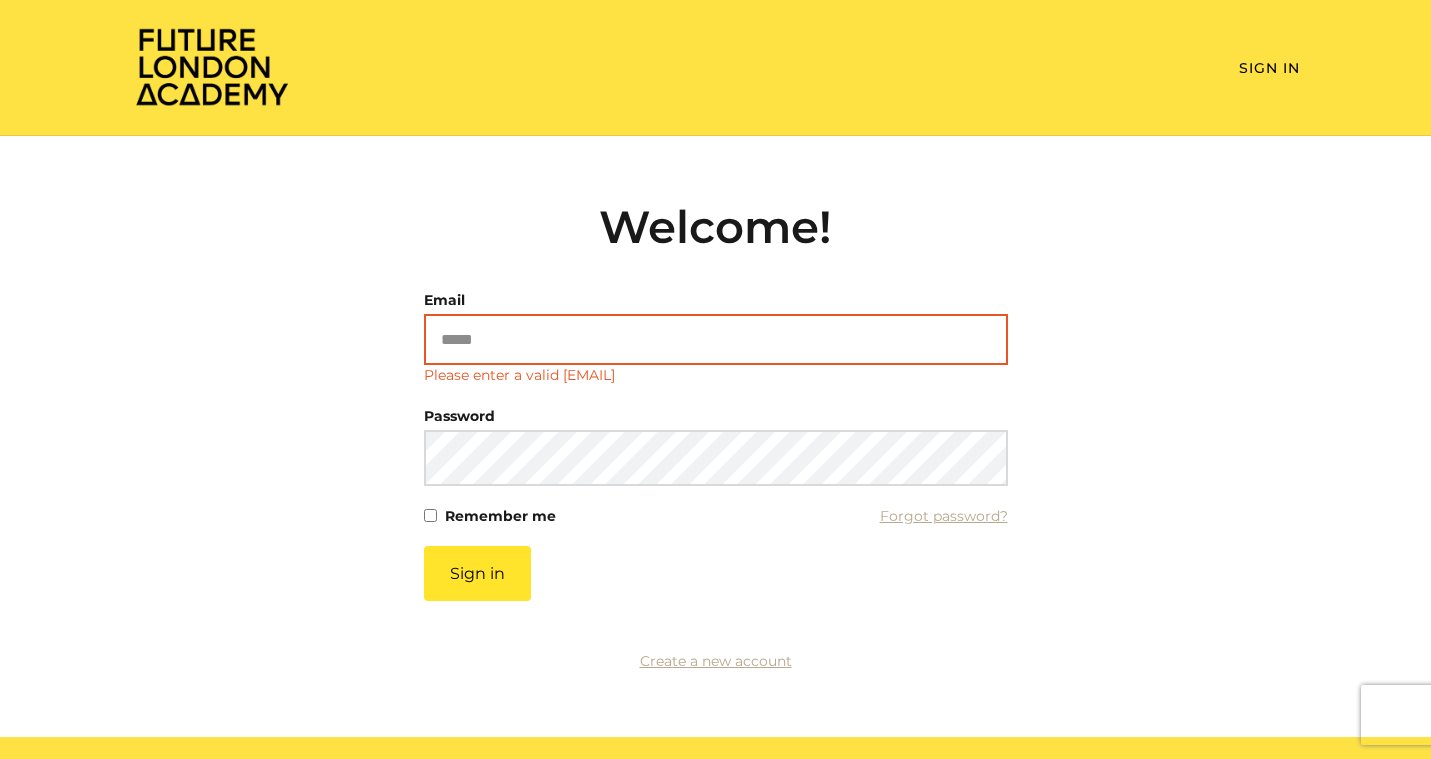 type on "**********" 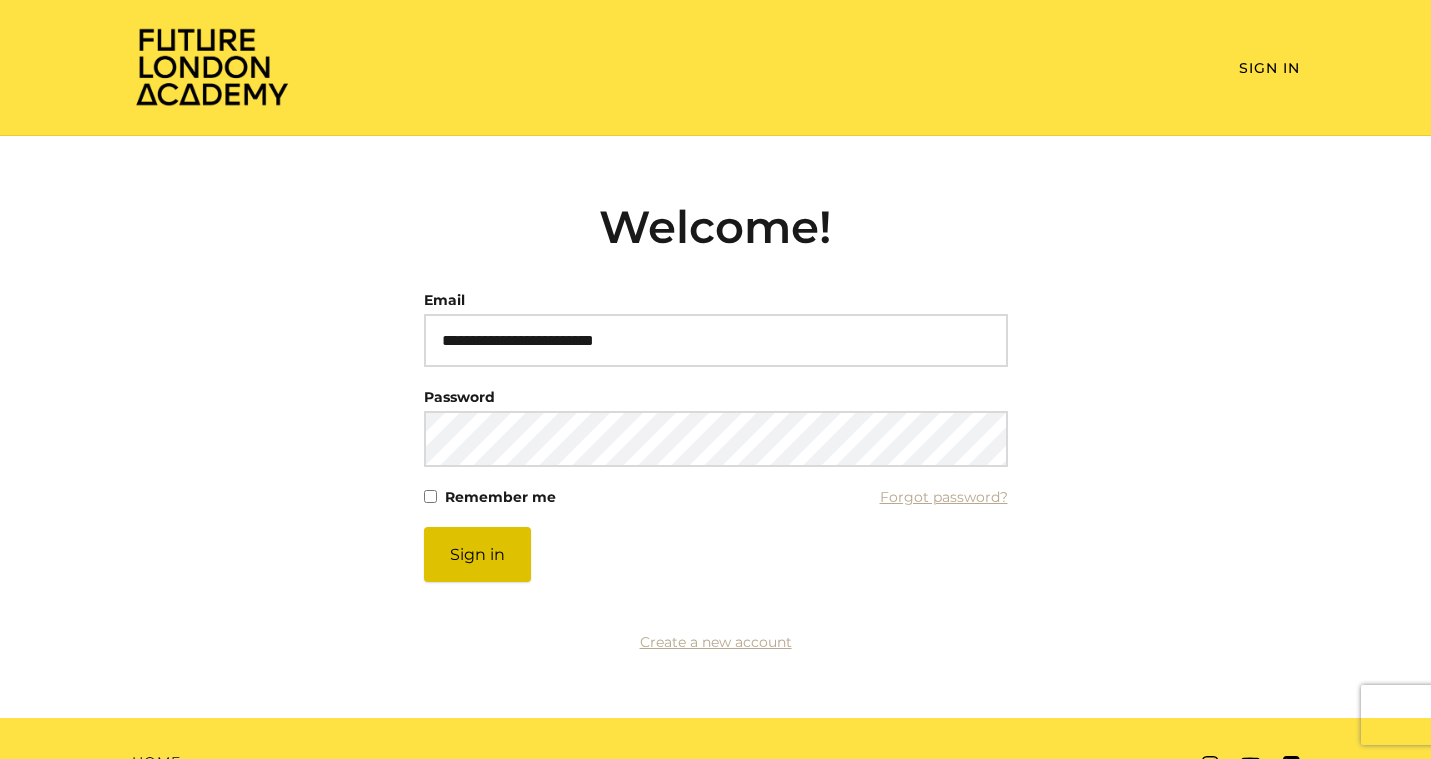 click on "Sign in" at bounding box center (477, 554) 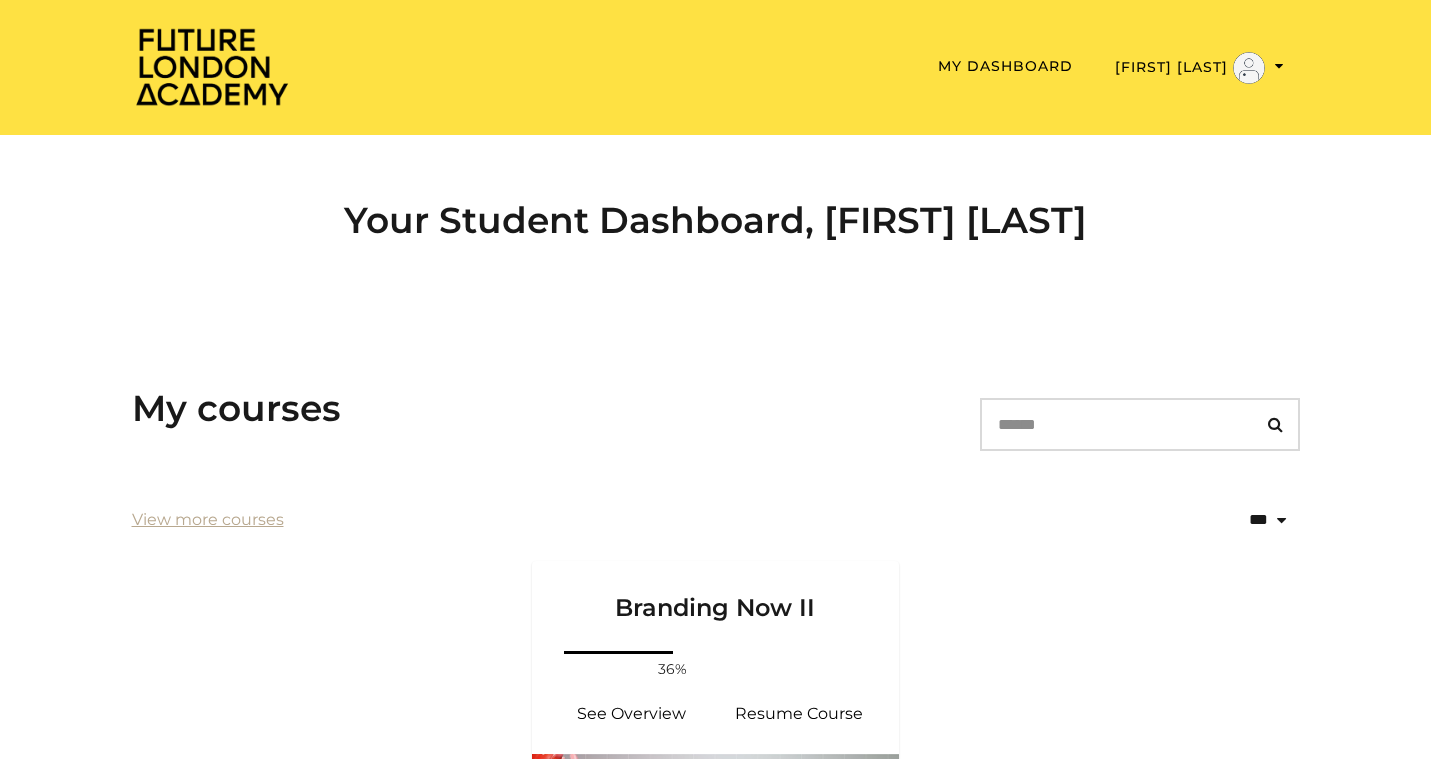 scroll, scrollTop: 0, scrollLeft: 0, axis: both 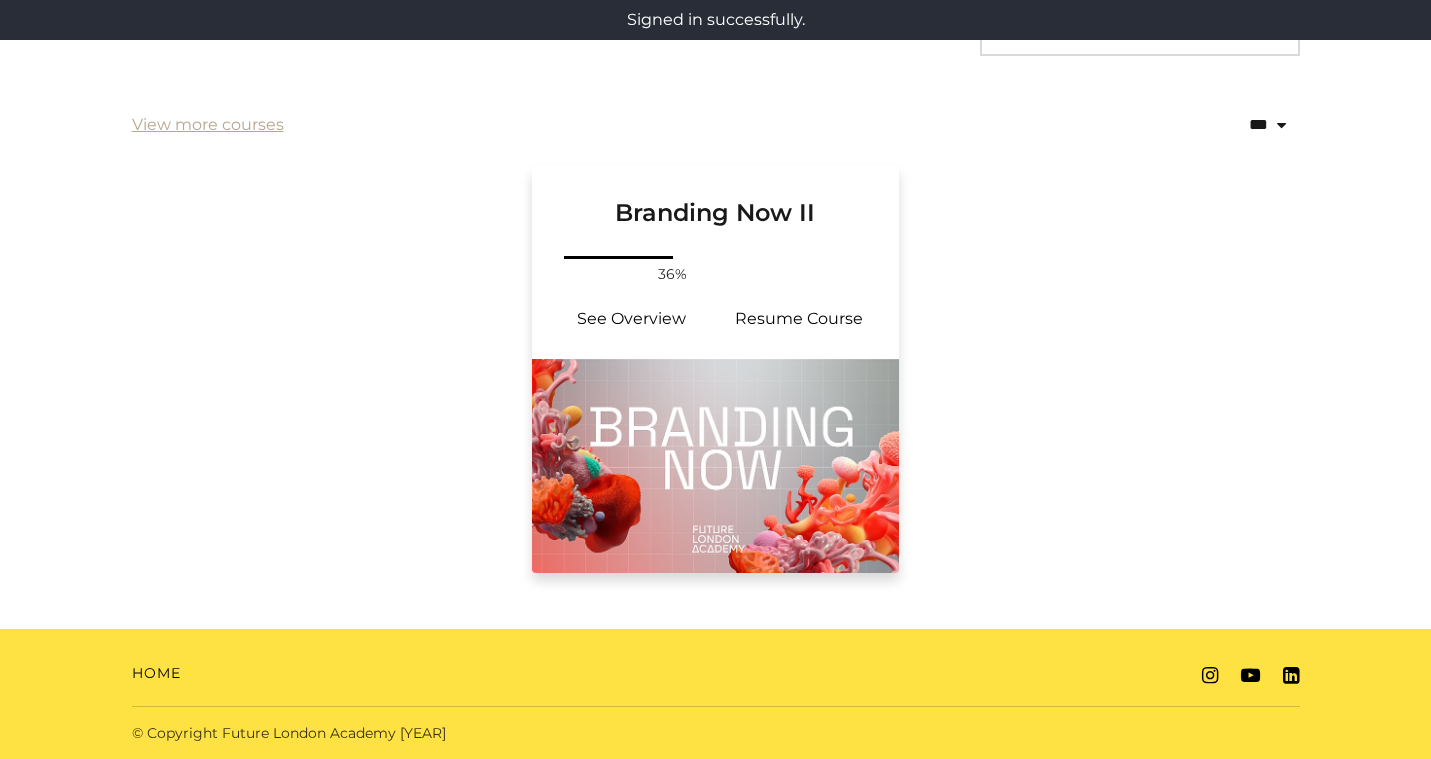 click at bounding box center (716, 466) 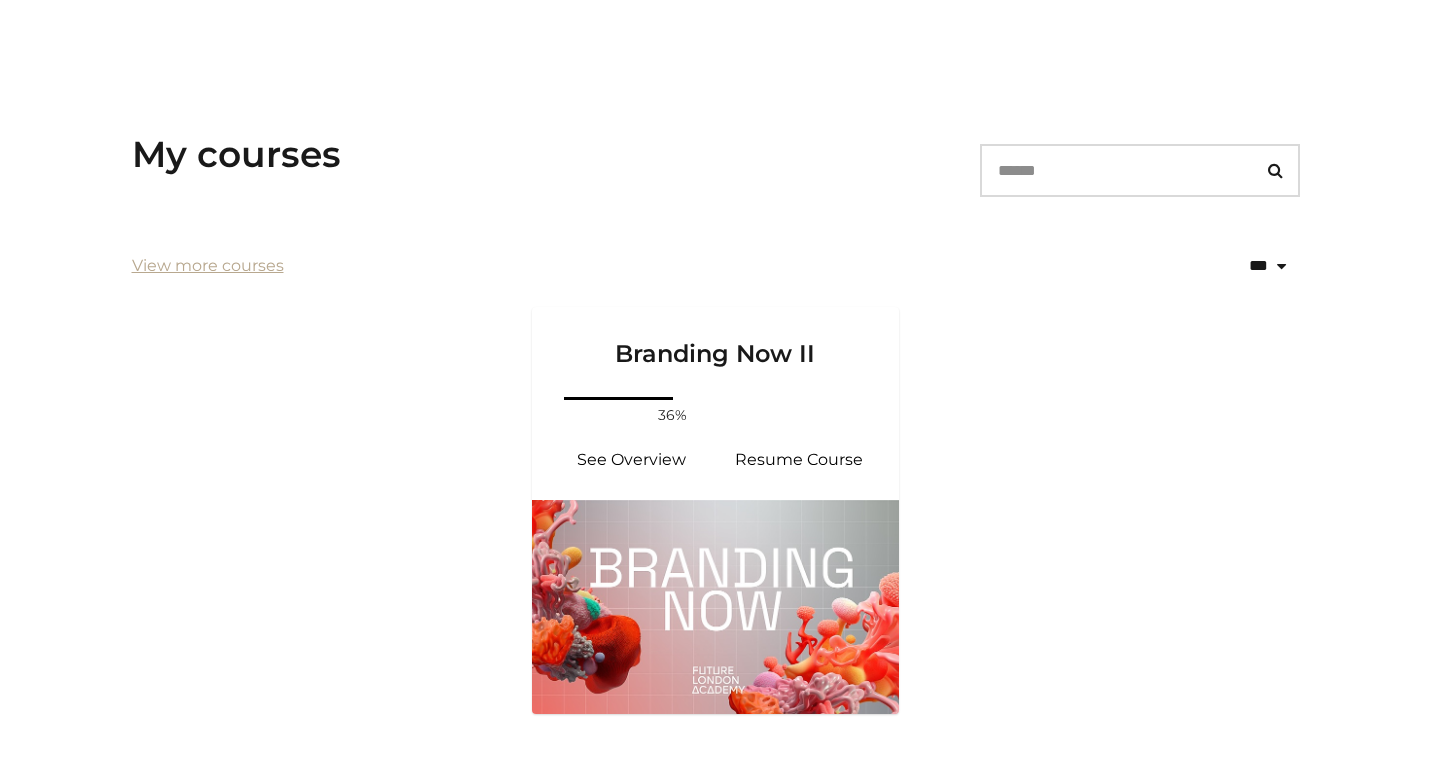 scroll, scrollTop: 0, scrollLeft: 0, axis: both 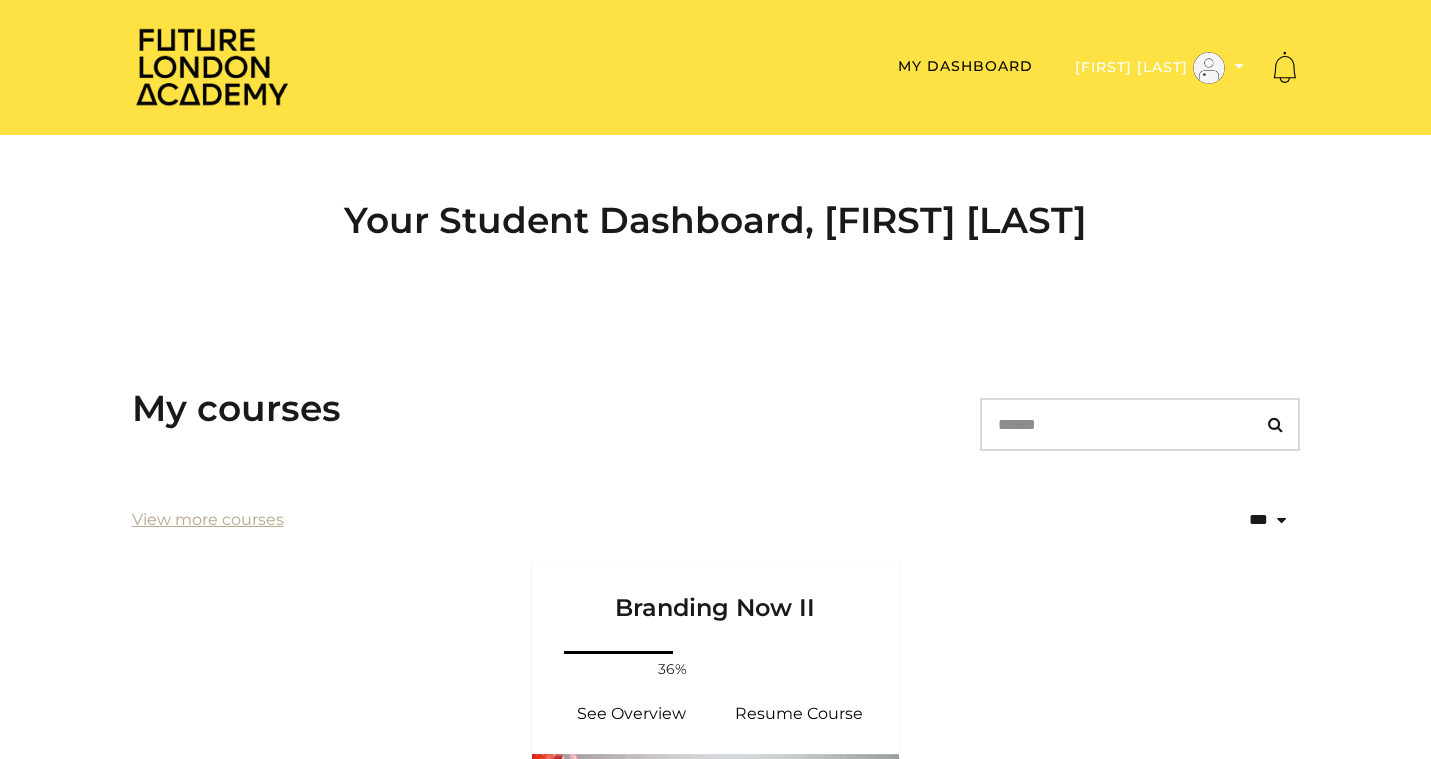 click on "[FIRST] [LAST]" at bounding box center (1159, 68) 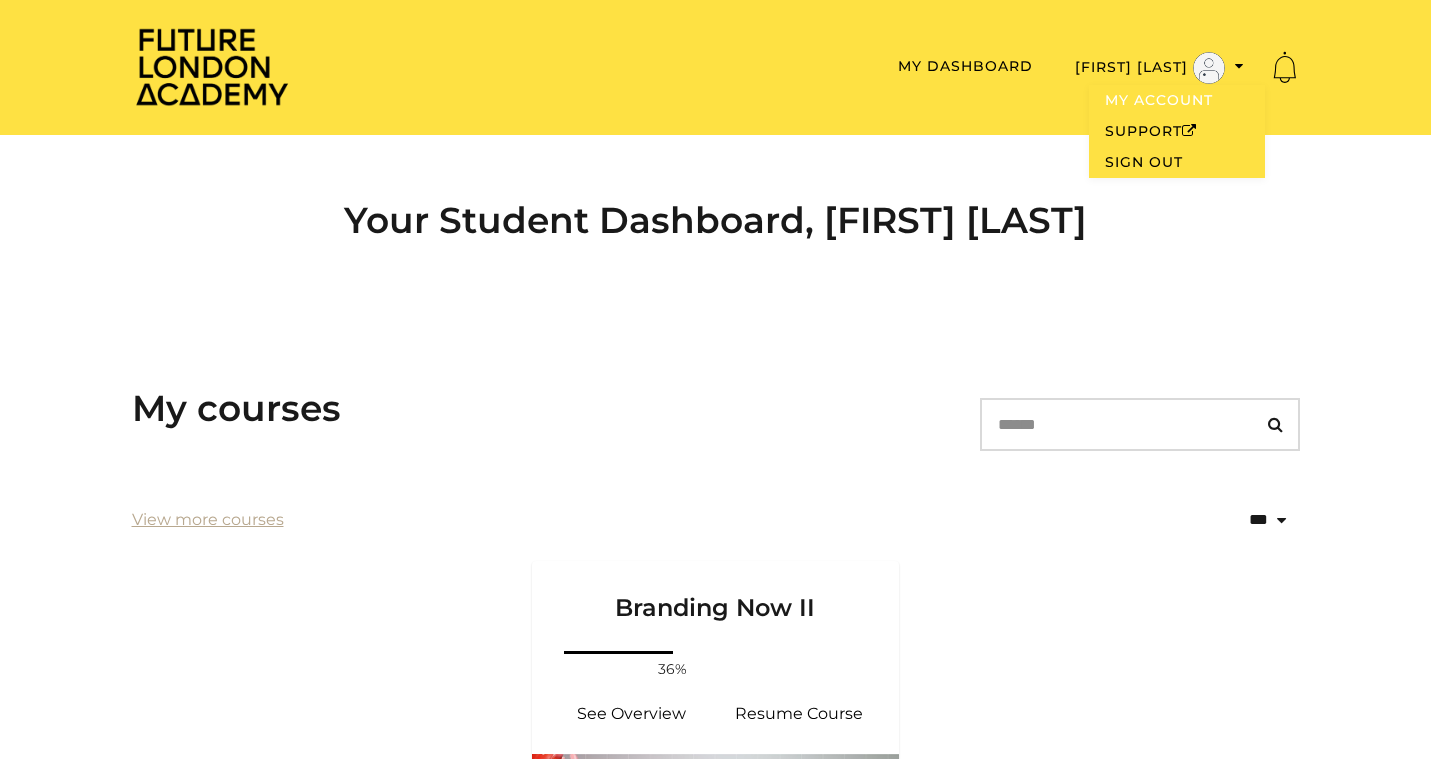 click on "My Account" at bounding box center [1177, 100] 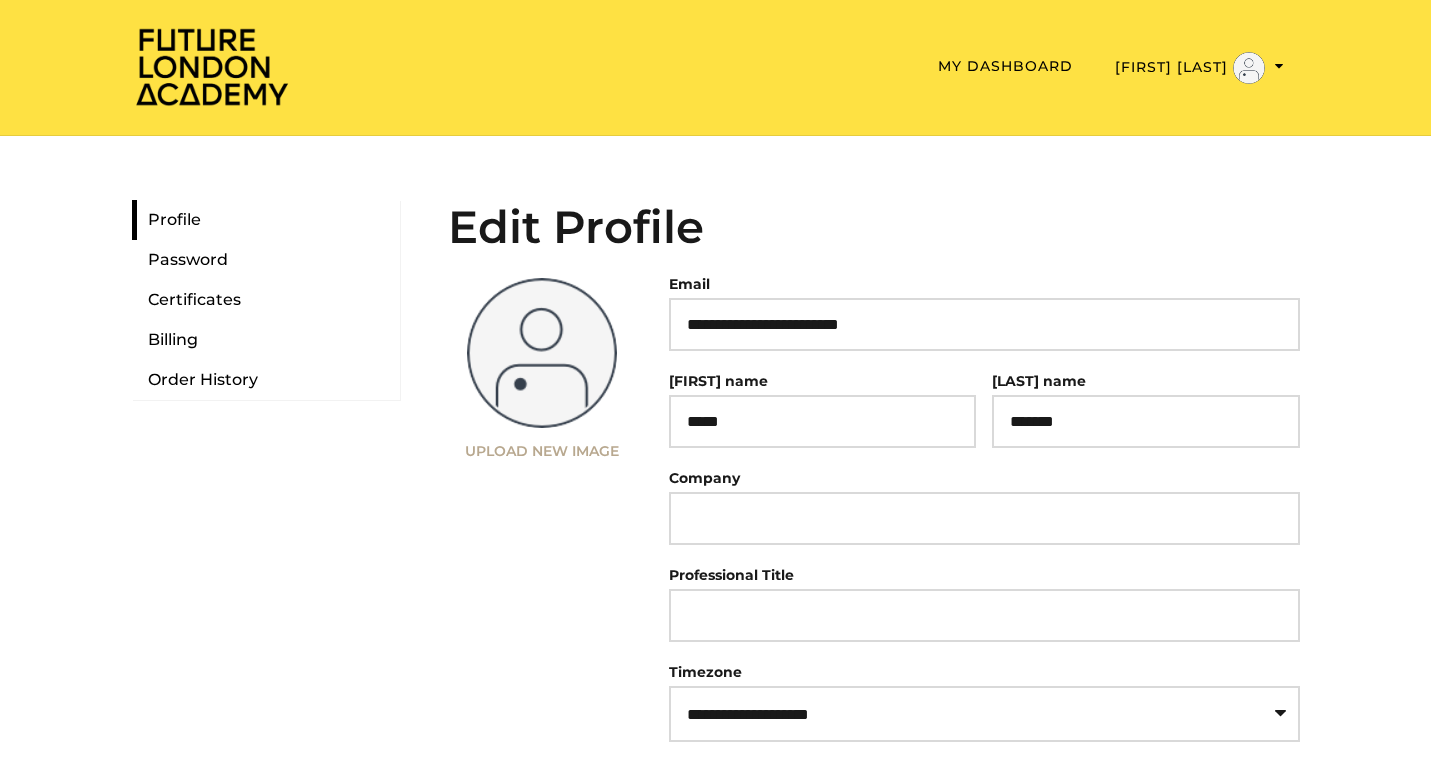 scroll, scrollTop: 0, scrollLeft: 0, axis: both 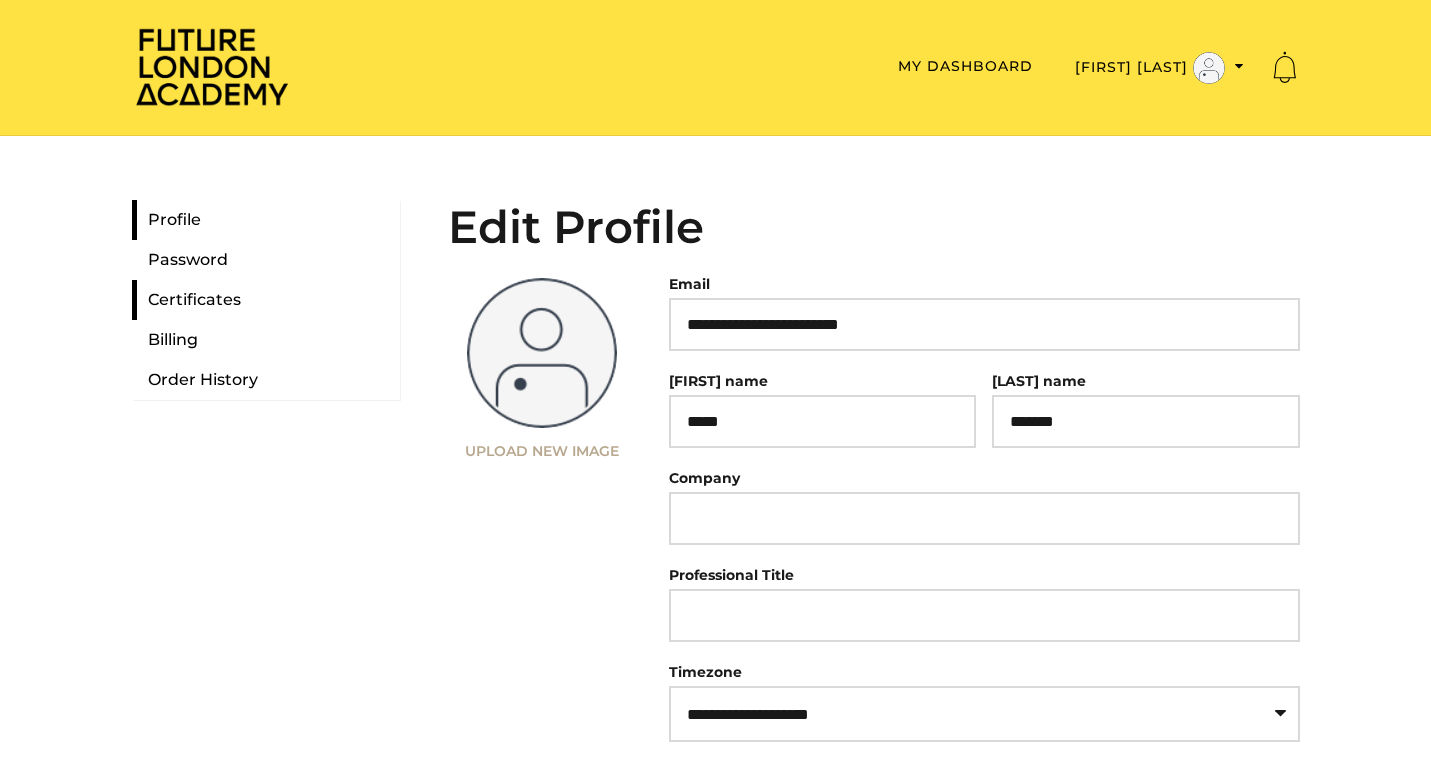 click on "Certificates" at bounding box center [266, 300] 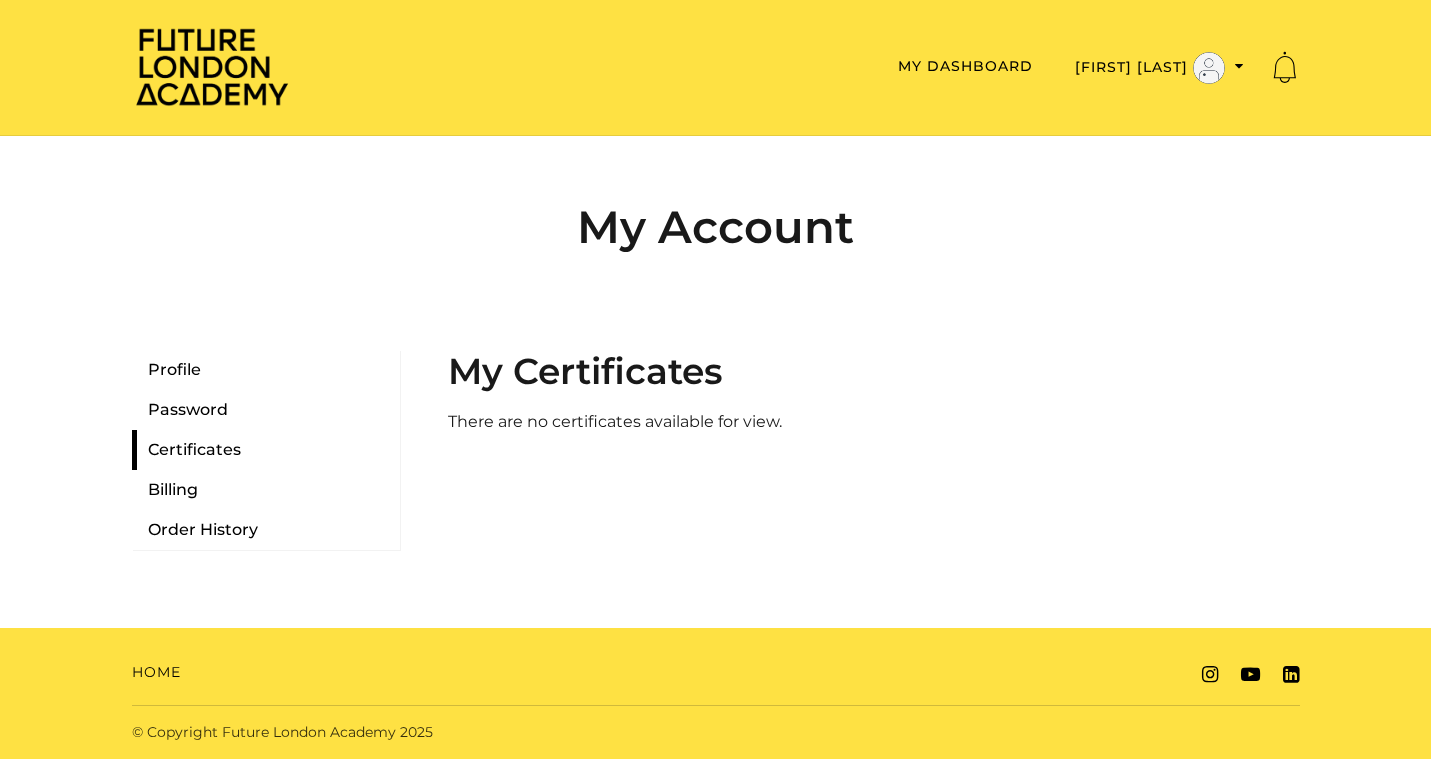 scroll, scrollTop: 0, scrollLeft: 0, axis: both 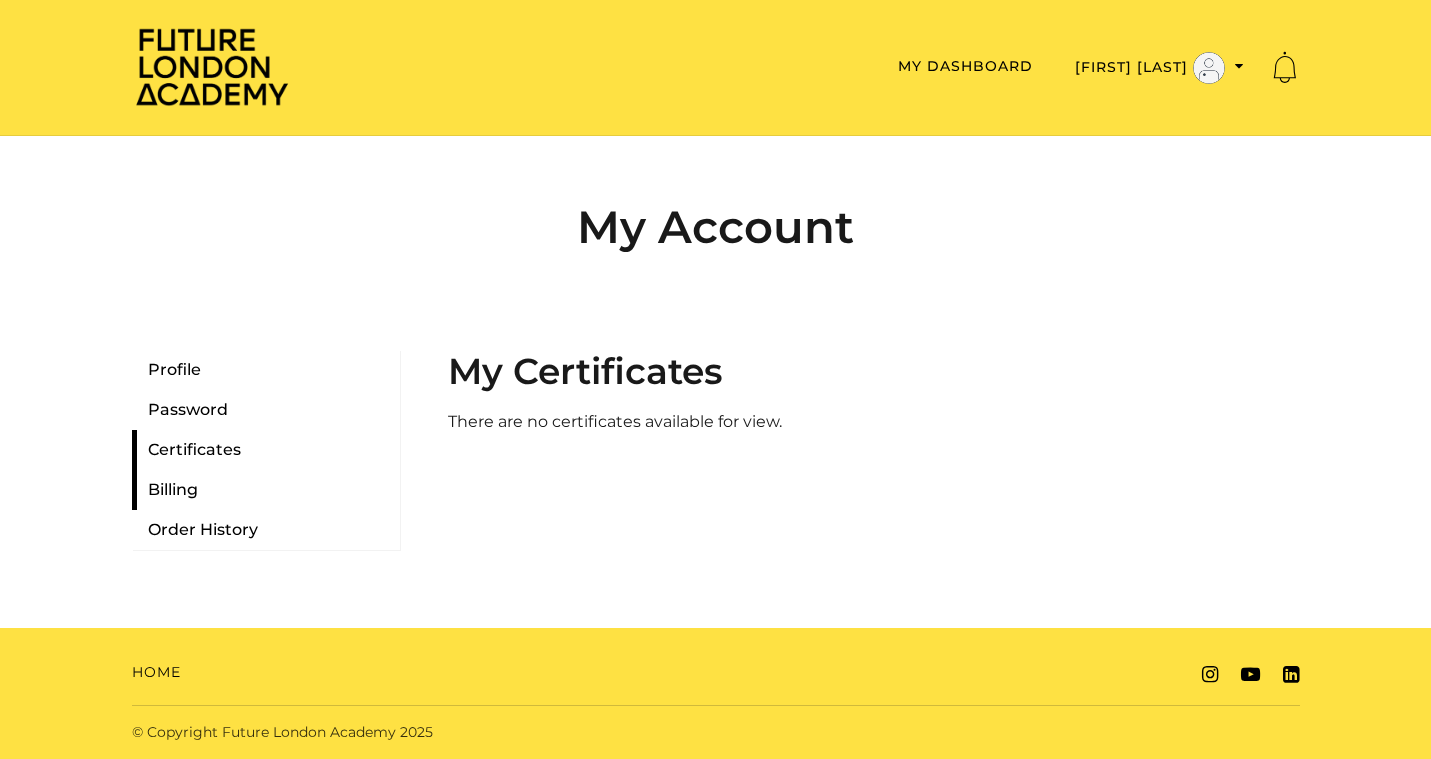 click on "Billing" at bounding box center (266, 490) 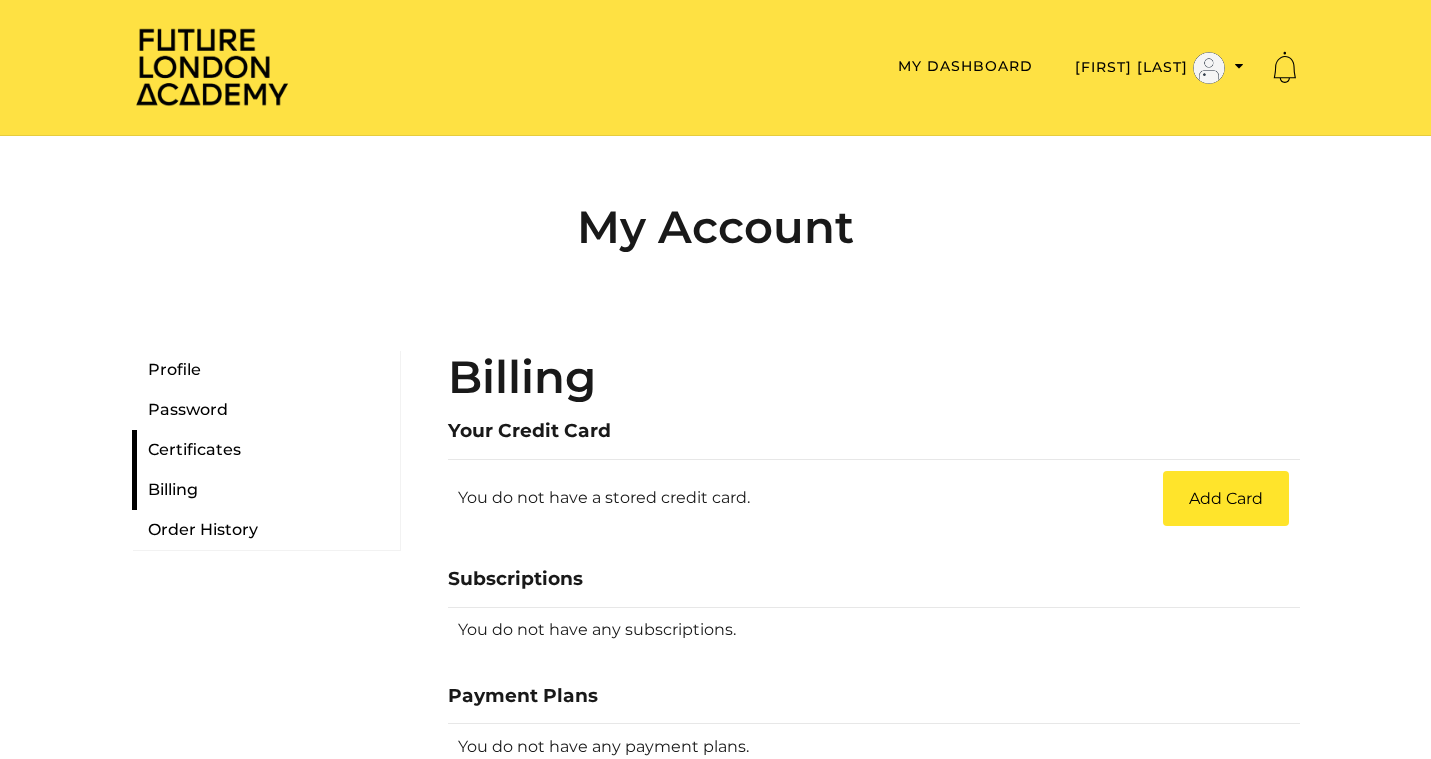 scroll, scrollTop: 206, scrollLeft: 0, axis: vertical 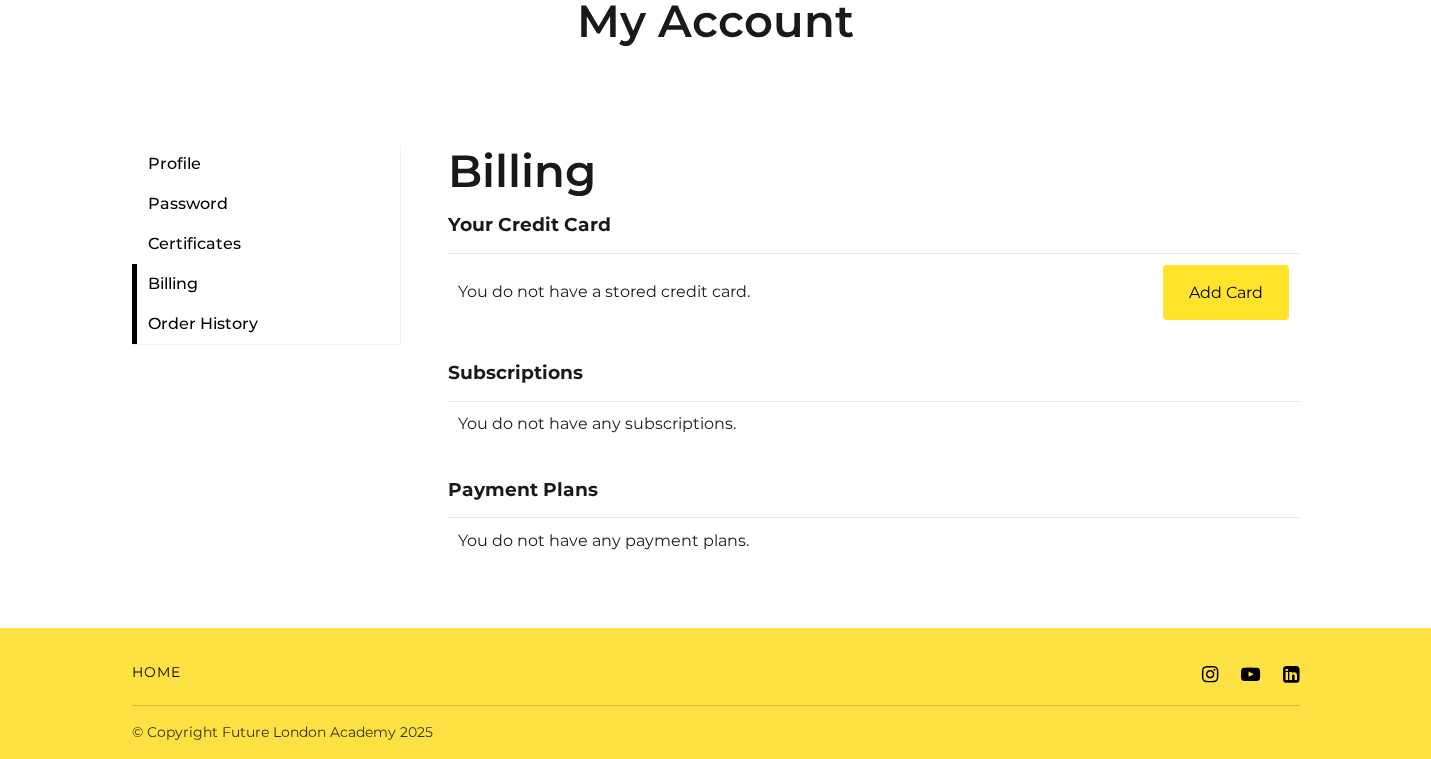 click on "Order History" at bounding box center (266, 324) 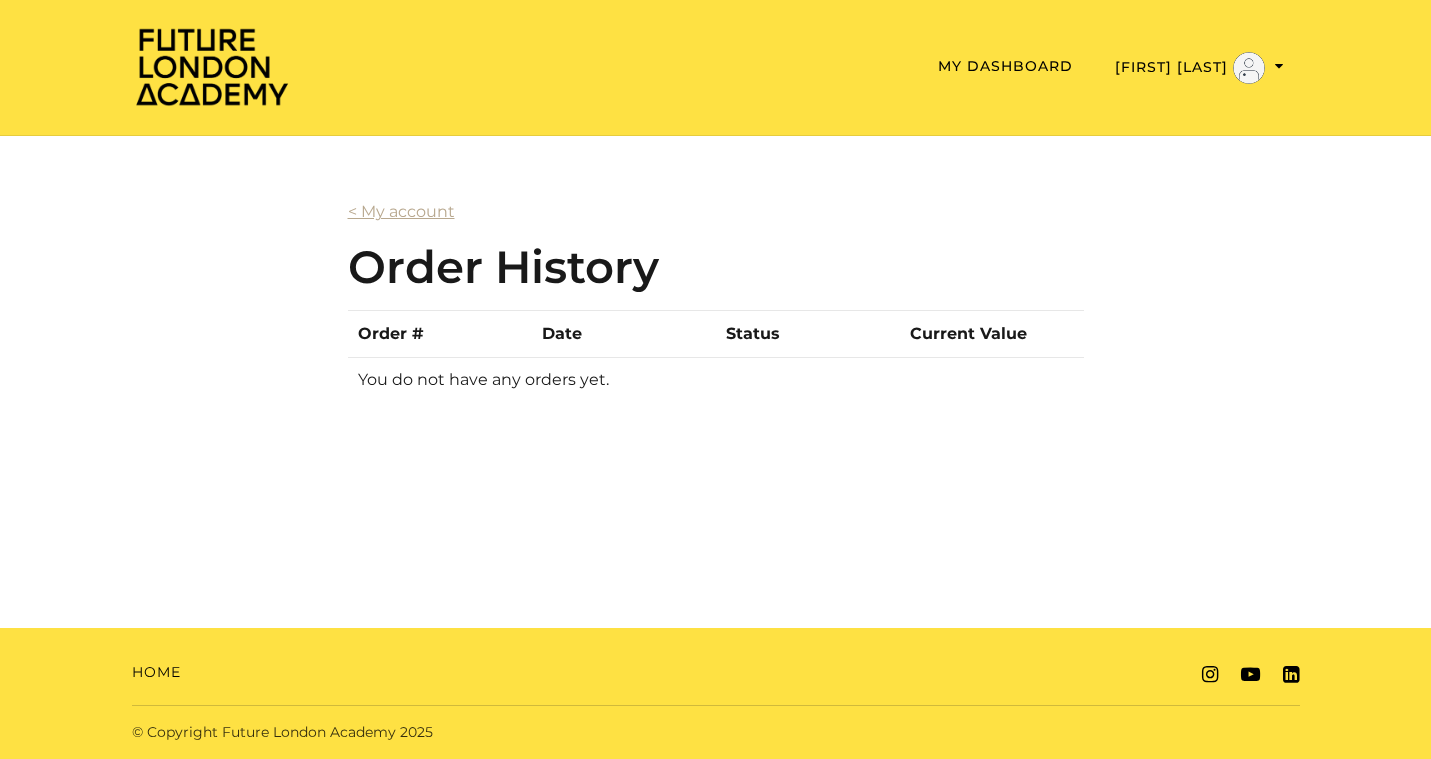 scroll, scrollTop: 0, scrollLeft: 0, axis: both 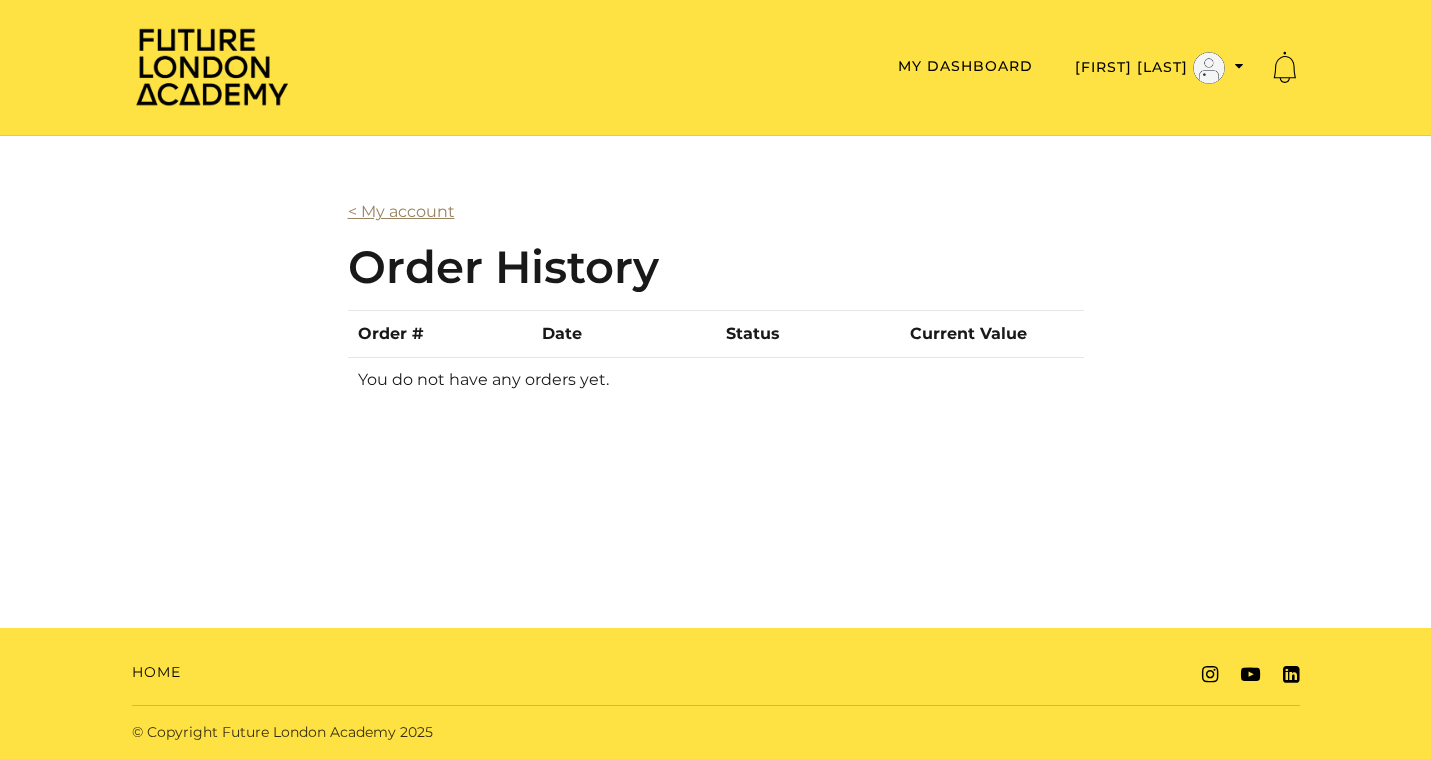 click on "< My account" at bounding box center (401, 211) 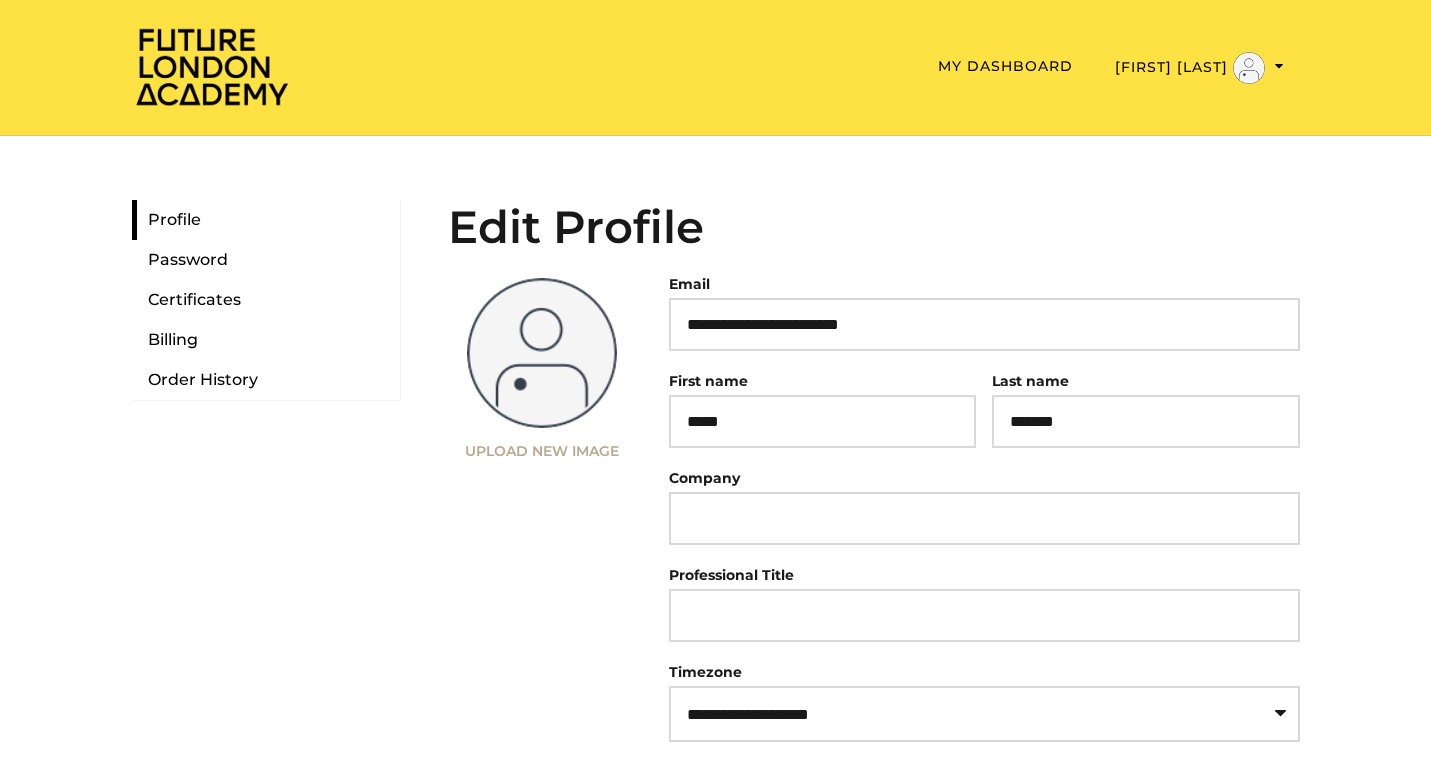 scroll, scrollTop: 0, scrollLeft: 0, axis: both 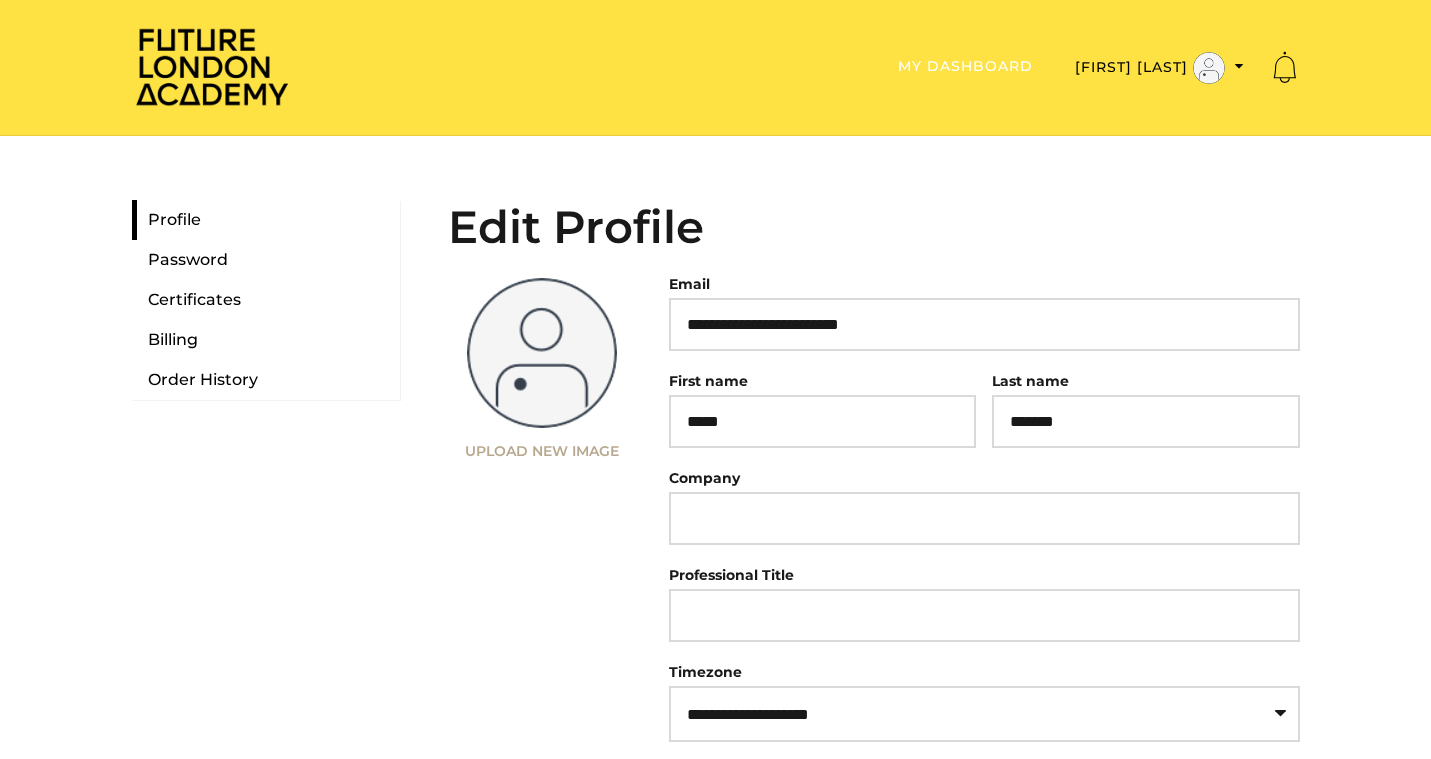 click on "My Dashboard" at bounding box center [965, 66] 